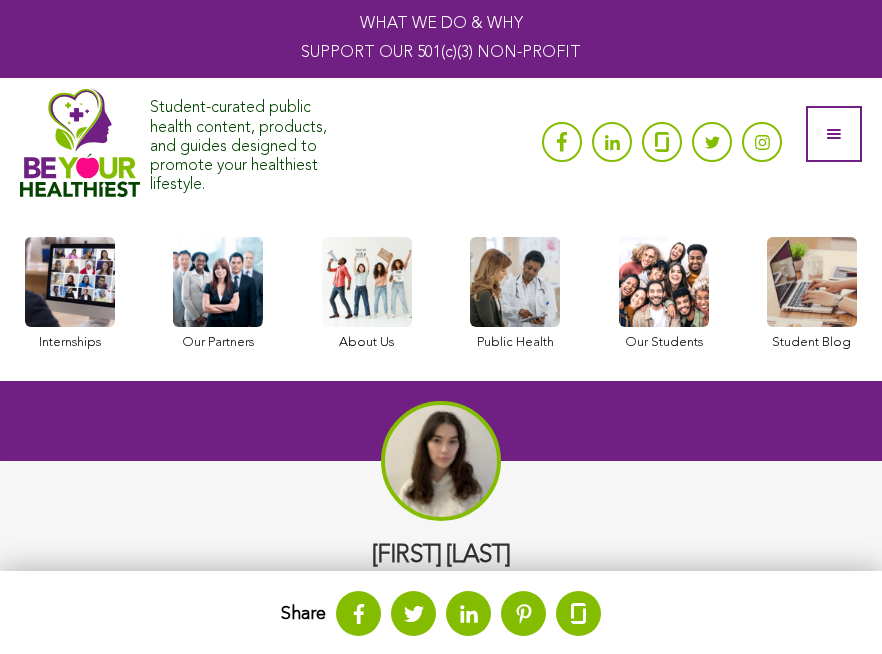 scroll, scrollTop: 554, scrollLeft: 0, axis: vertical 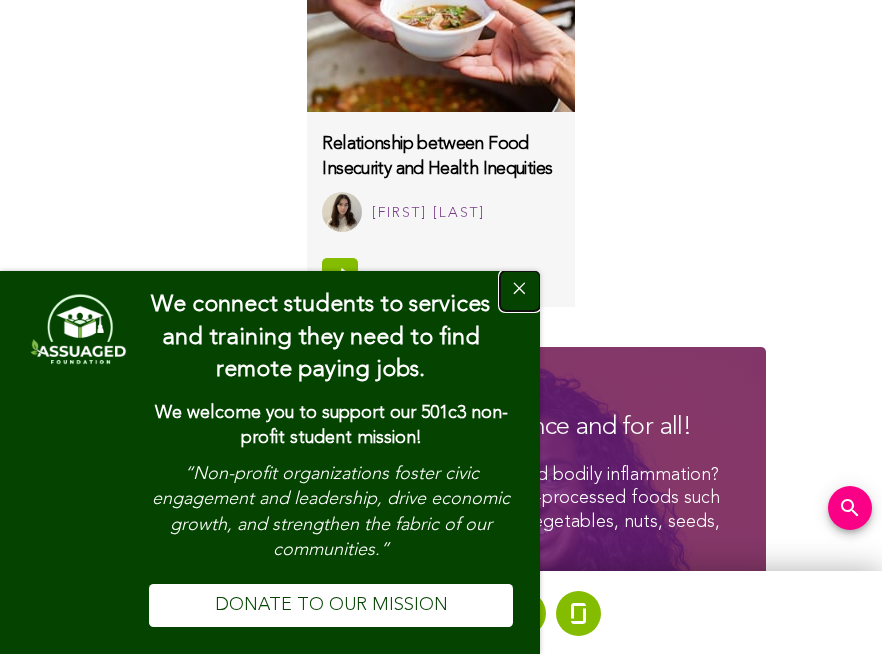 click at bounding box center [520, 291] 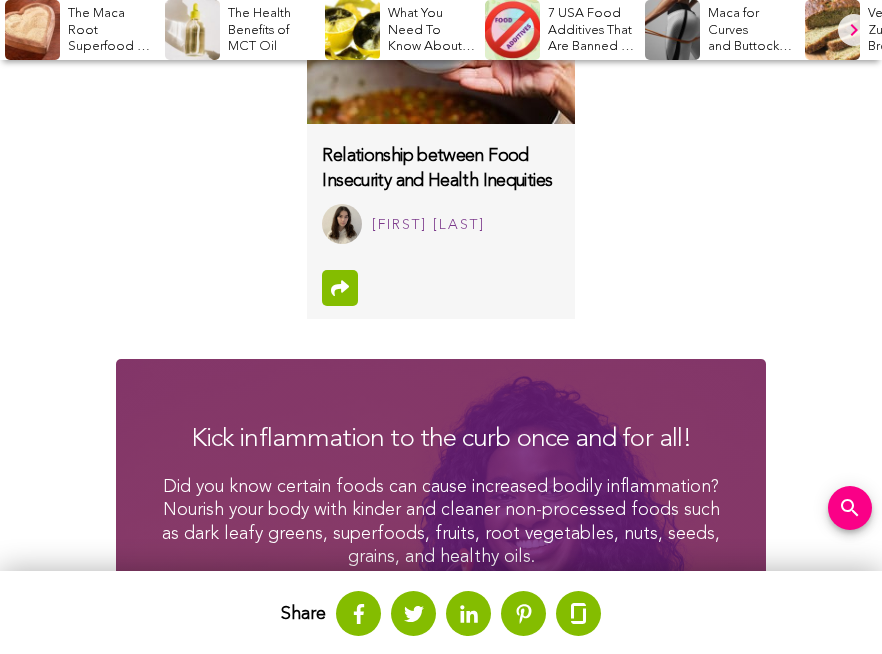 scroll, scrollTop: 1023, scrollLeft: 0, axis: vertical 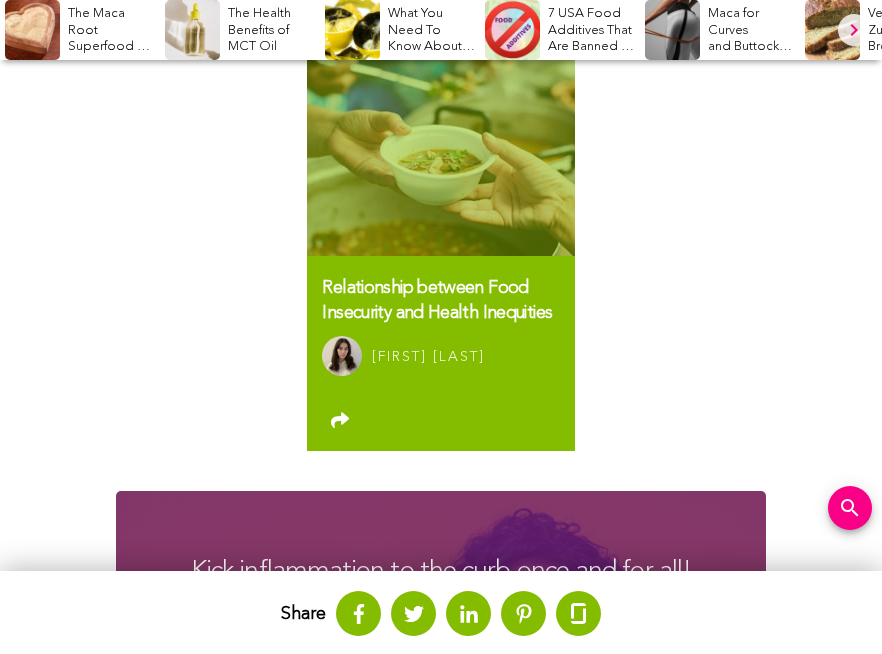 click at bounding box center (440, 156) 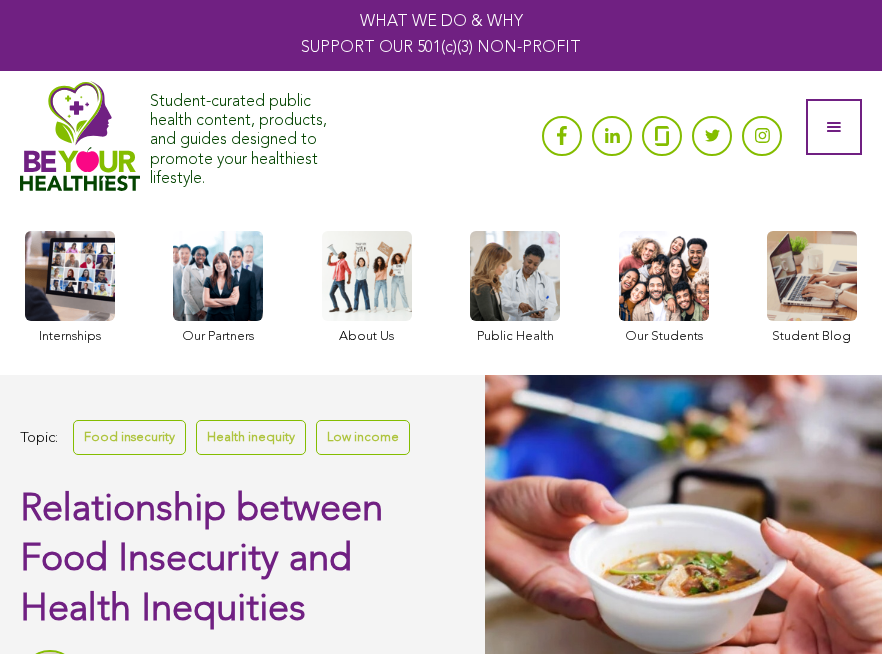 scroll, scrollTop: 0, scrollLeft: 0, axis: both 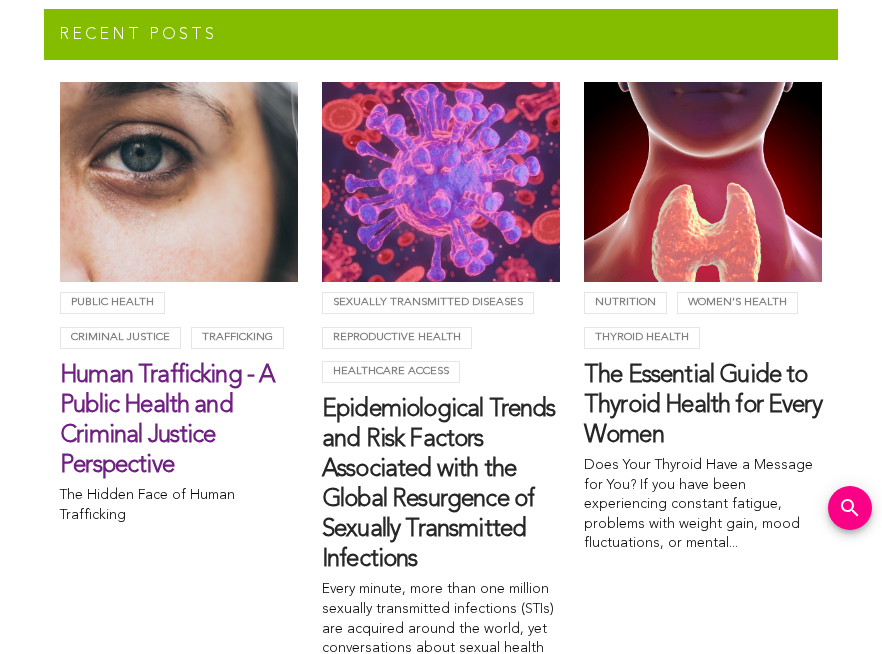click on "Human Trafficking - A Public Health and Criminal Justice Perspective" at bounding box center (179, 421) 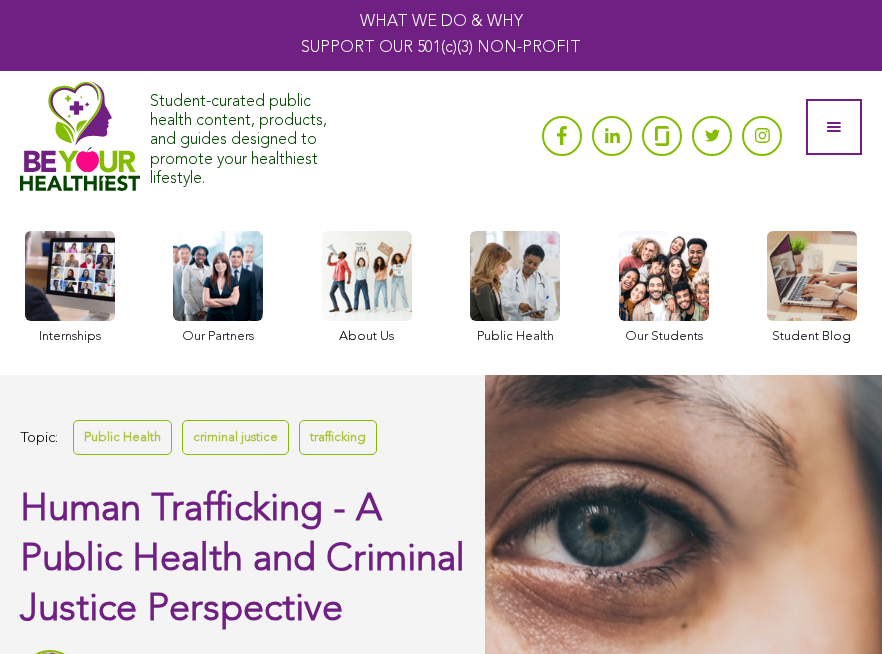 scroll, scrollTop: 0, scrollLeft: 0, axis: both 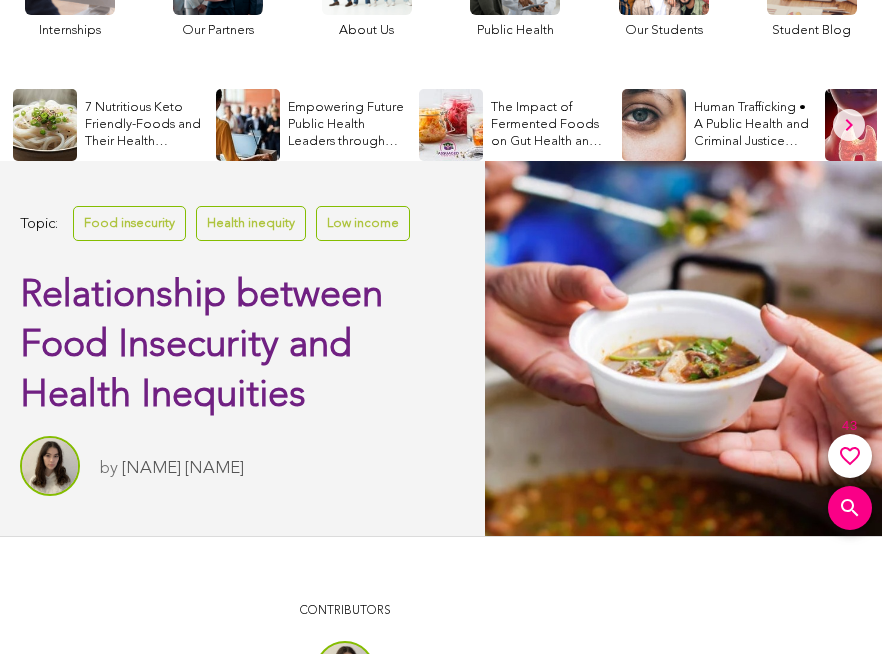 click on "[FIRST] [LAST]" at bounding box center [183, 468] 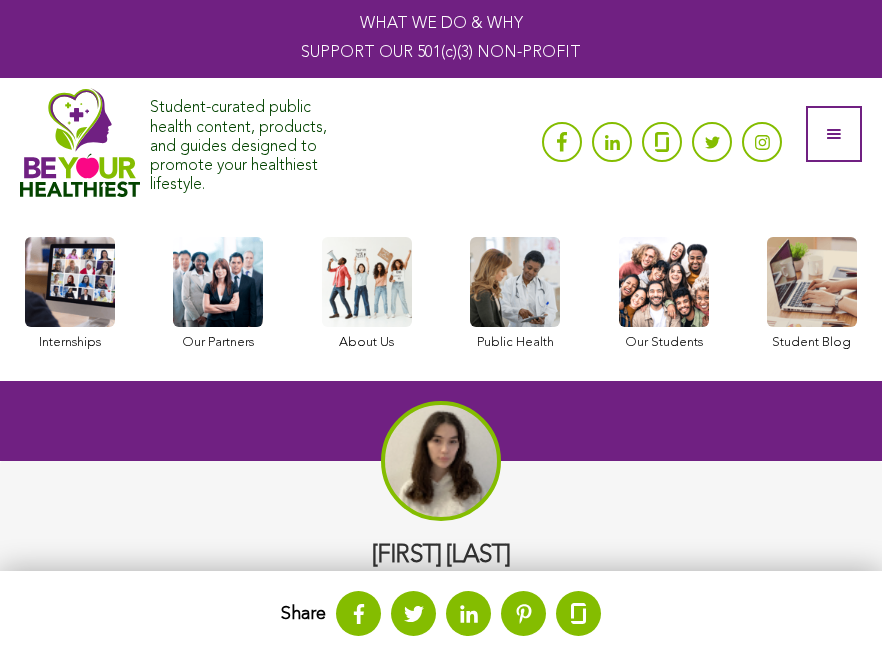scroll, scrollTop: 0, scrollLeft: 0, axis: both 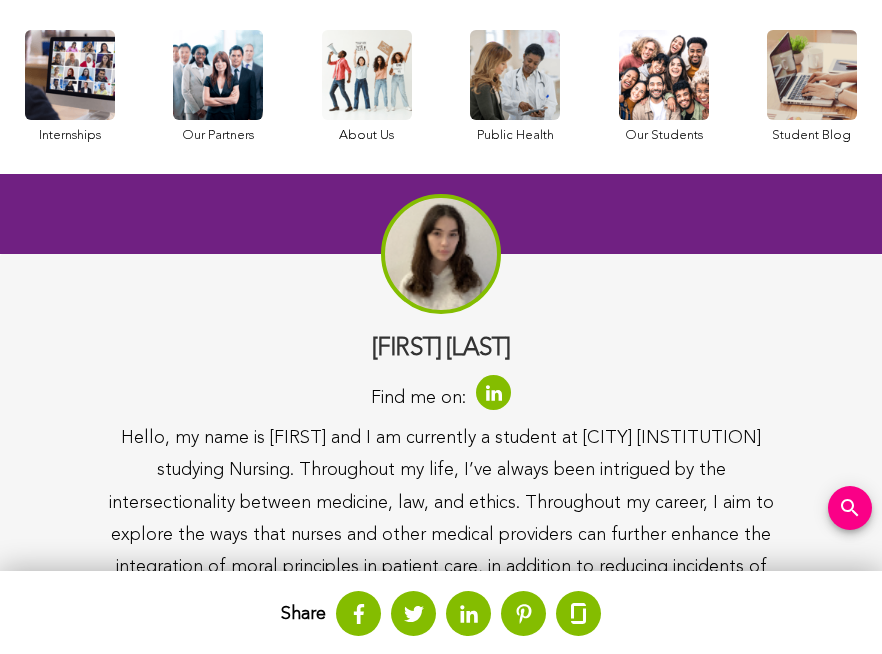 click at bounding box center (493, 392) 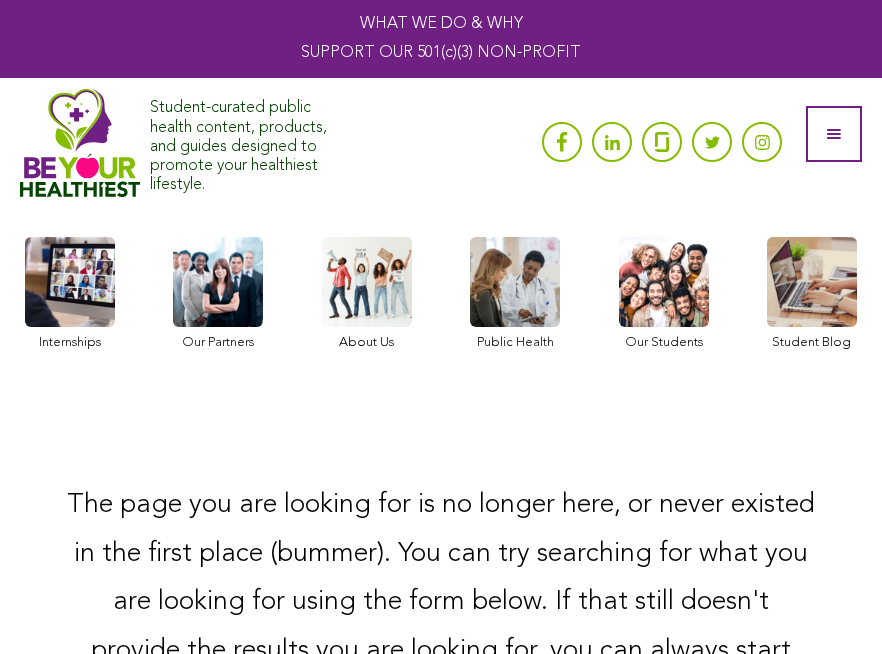 scroll, scrollTop: 0, scrollLeft: 0, axis: both 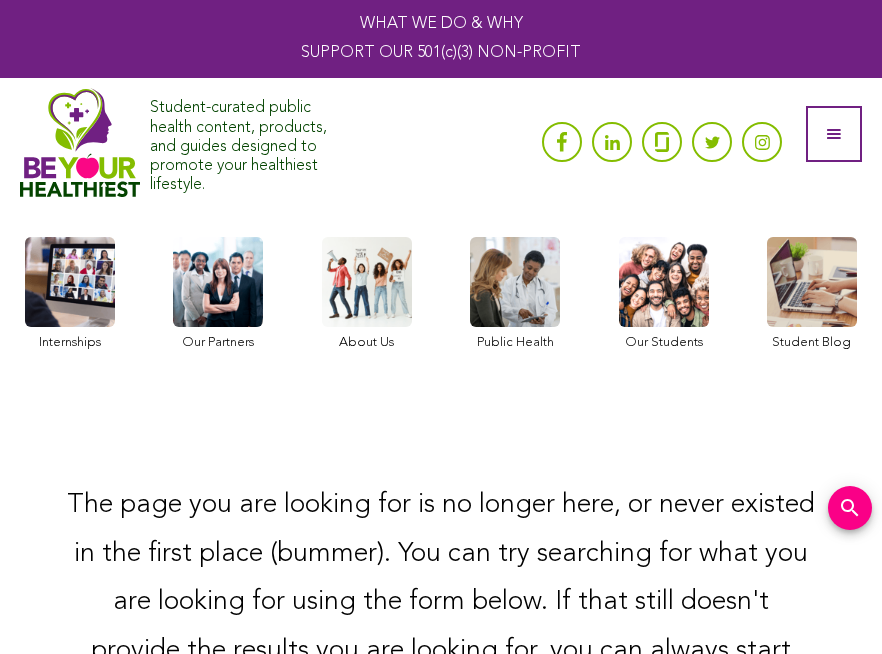 drag, startPoint x: 186, startPoint y: 118, endPoint x: 332, endPoint y: 163, distance: 152.77762 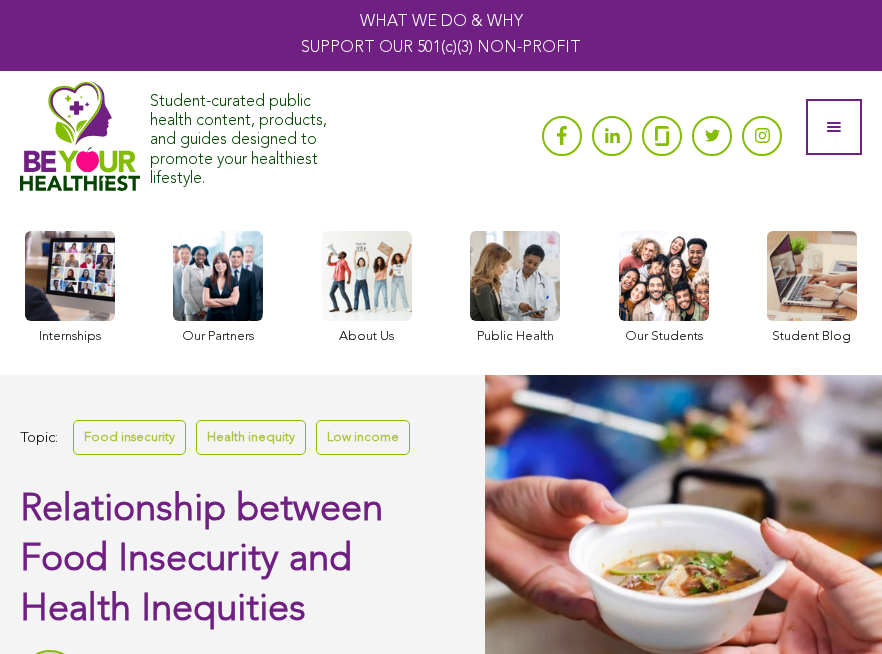 scroll, scrollTop: 306, scrollLeft: 0, axis: vertical 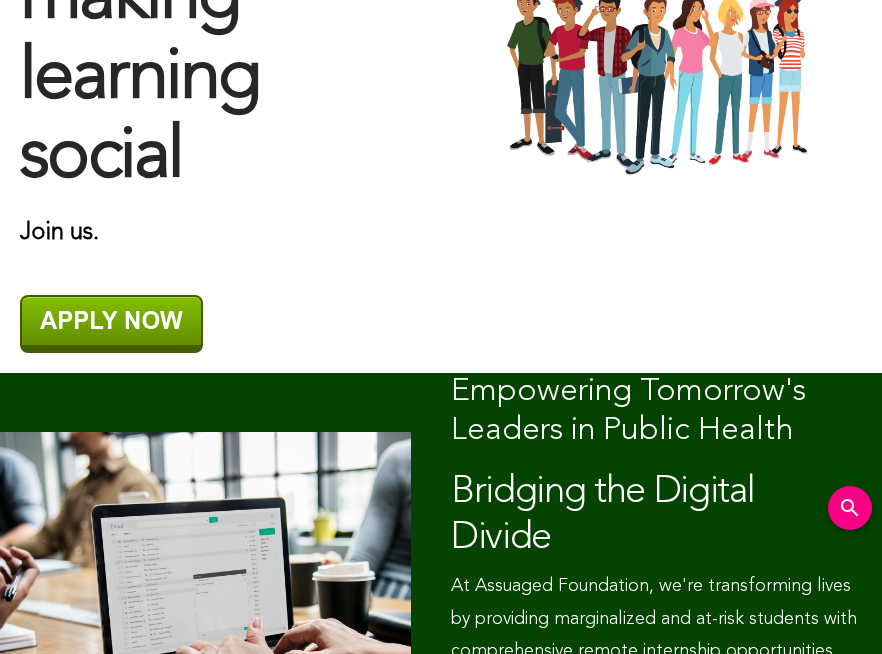 click at bounding box center (111, 324) 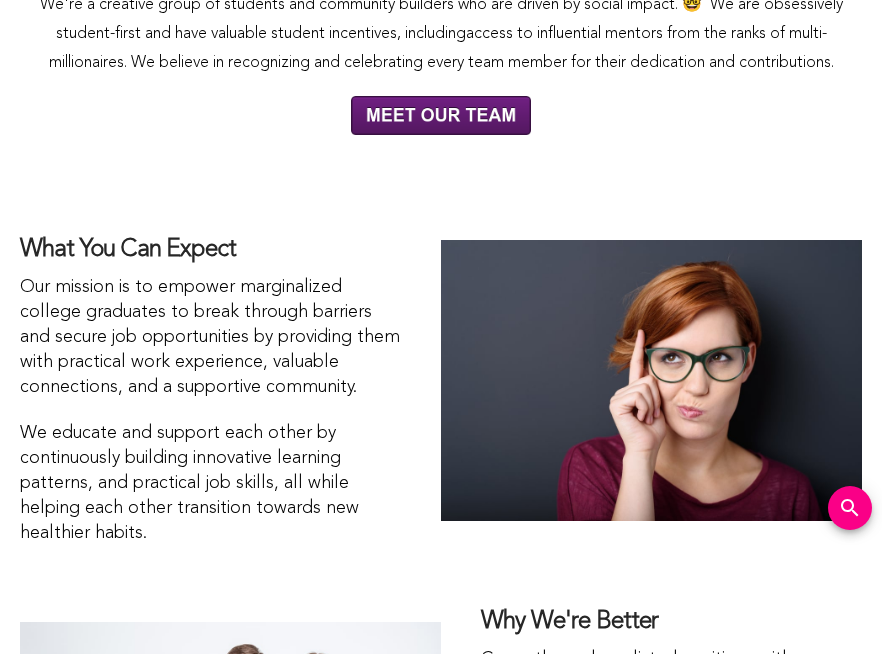 scroll, scrollTop: 7007, scrollLeft: 0, axis: vertical 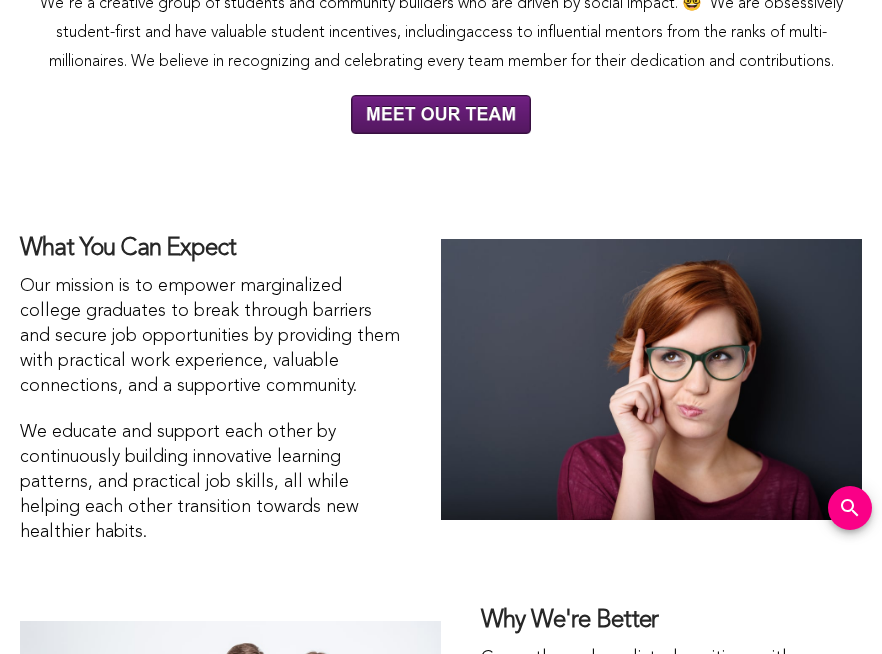 click at bounding box center [441, 114] 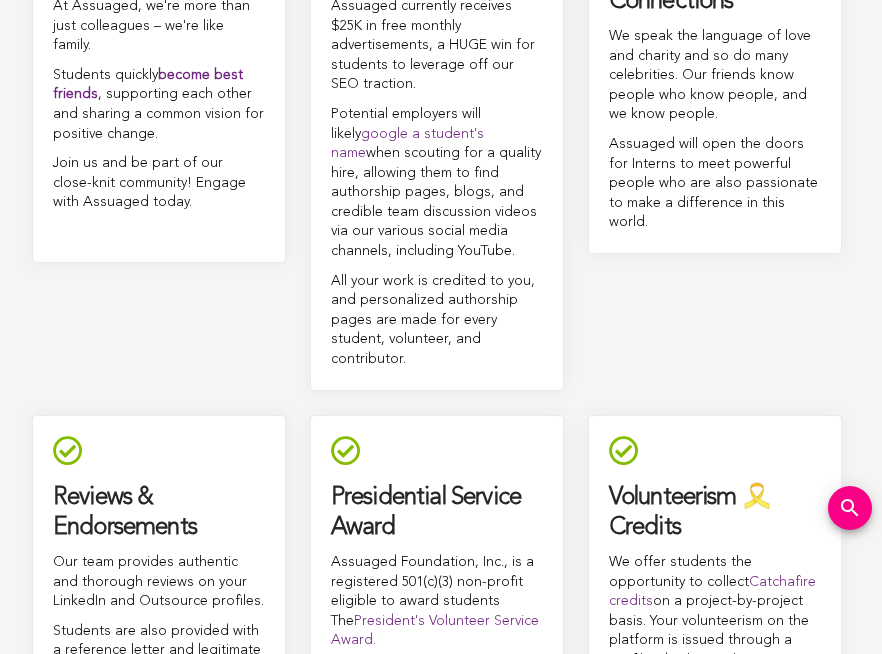scroll, scrollTop: 9099, scrollLeft: 0, axis: vertical 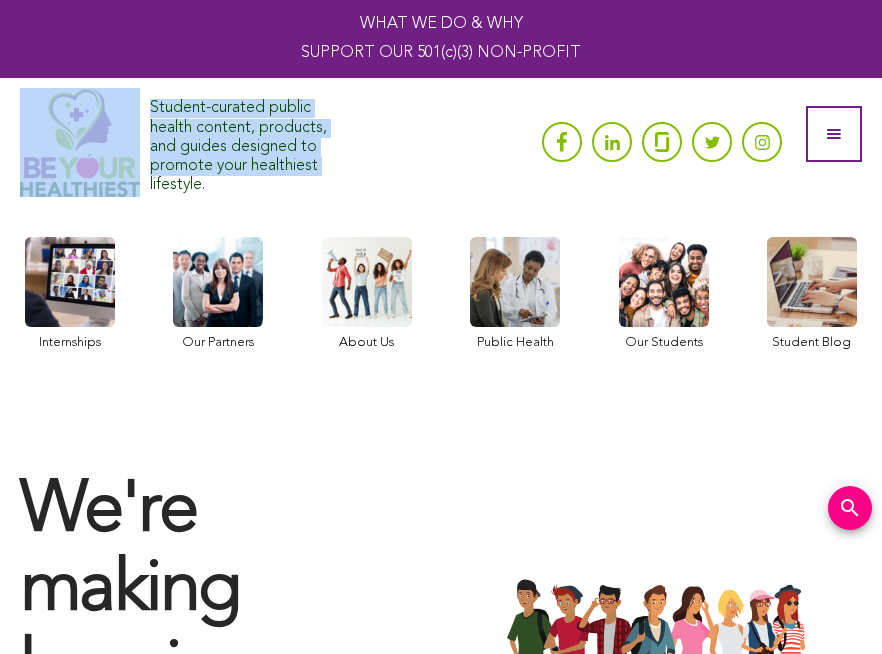 drag, startPoint x: 148, startPoint y: 191, endPoint x: 65, endPoint y: 129, distance: 103.6002 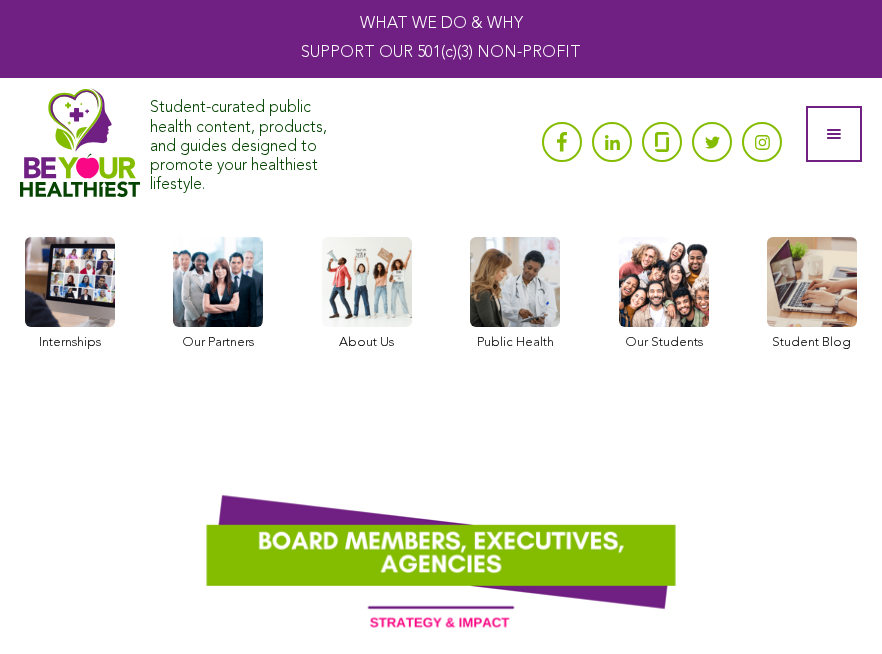 scroll, scrollTop: 0, scrollLeft: 0, axis: both 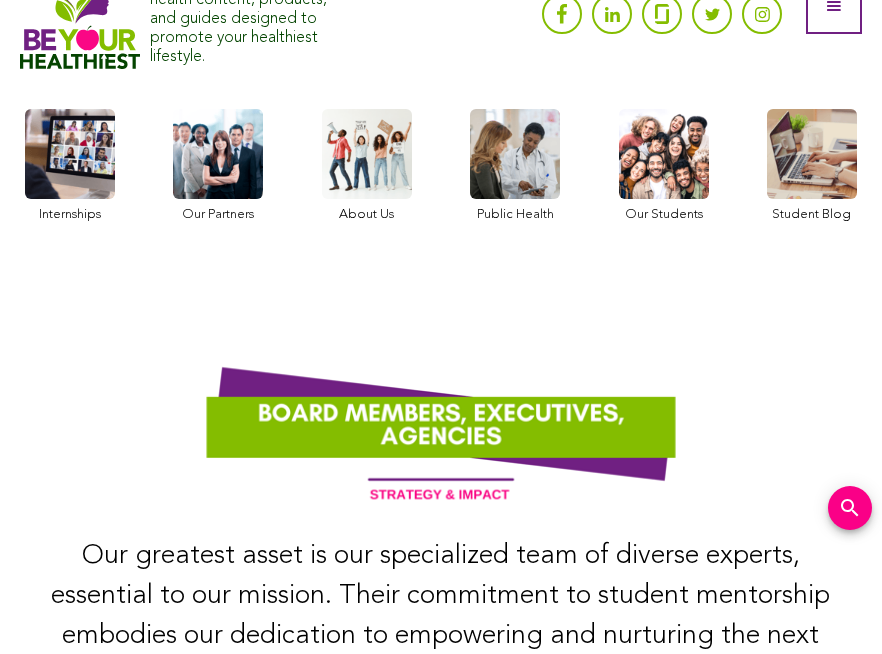 click at bounding box center (70, 166) 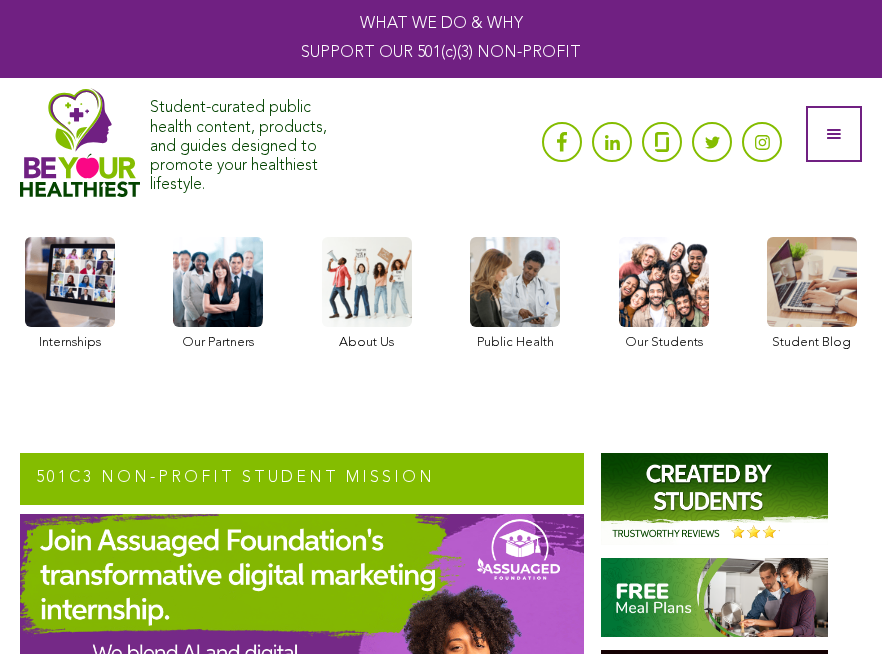 scroll, scrollTop: 0, scrollLeft: 0, axis: both 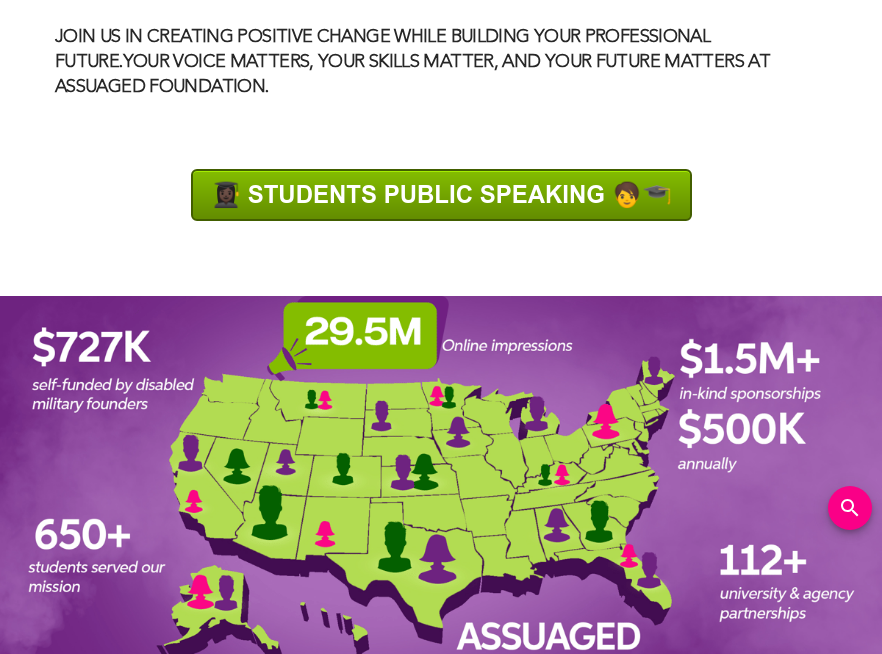 click at bounding box center [441, 195] 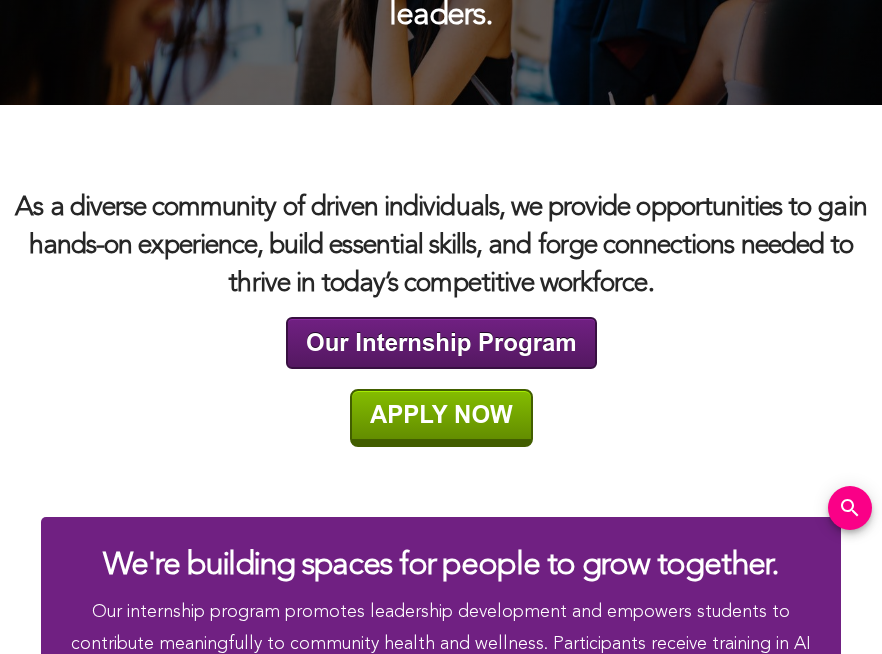 scroll, scrollTop: 3391, scrollLeft: 0, axis: vertical 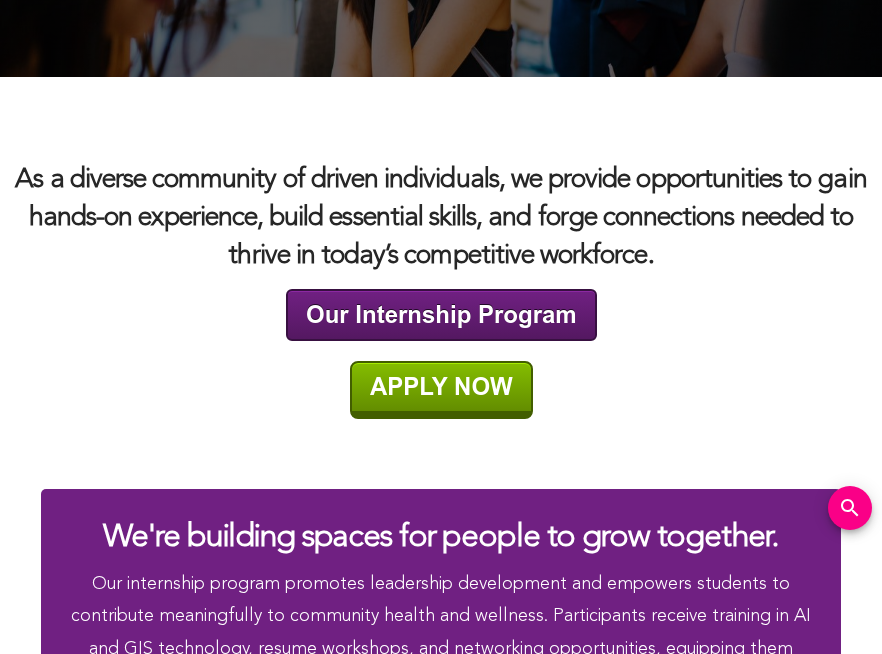 click at bounding box center [441, 315] 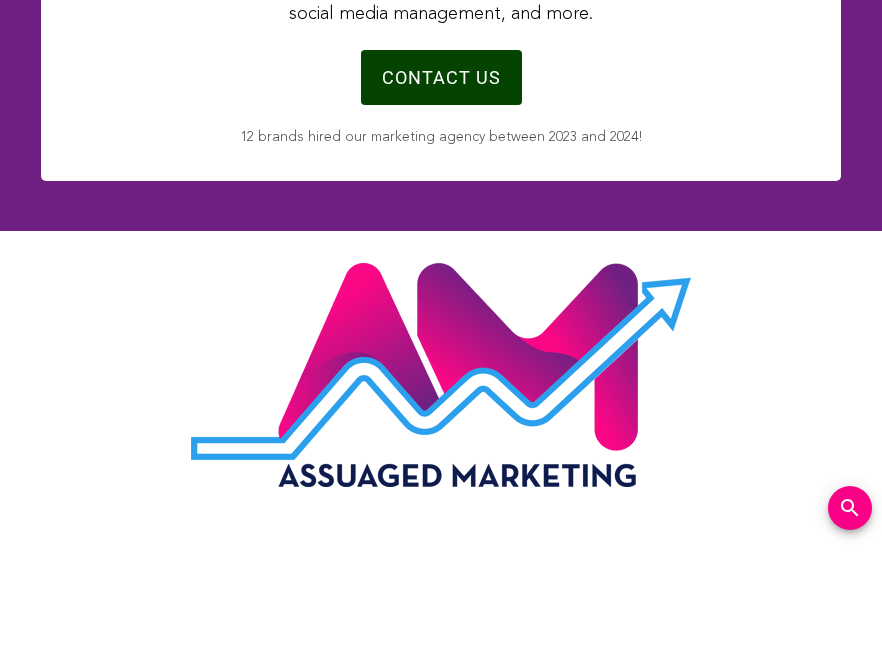 scroll, scrollTop: 11097, scrollLeft: 0, axis: vertical 